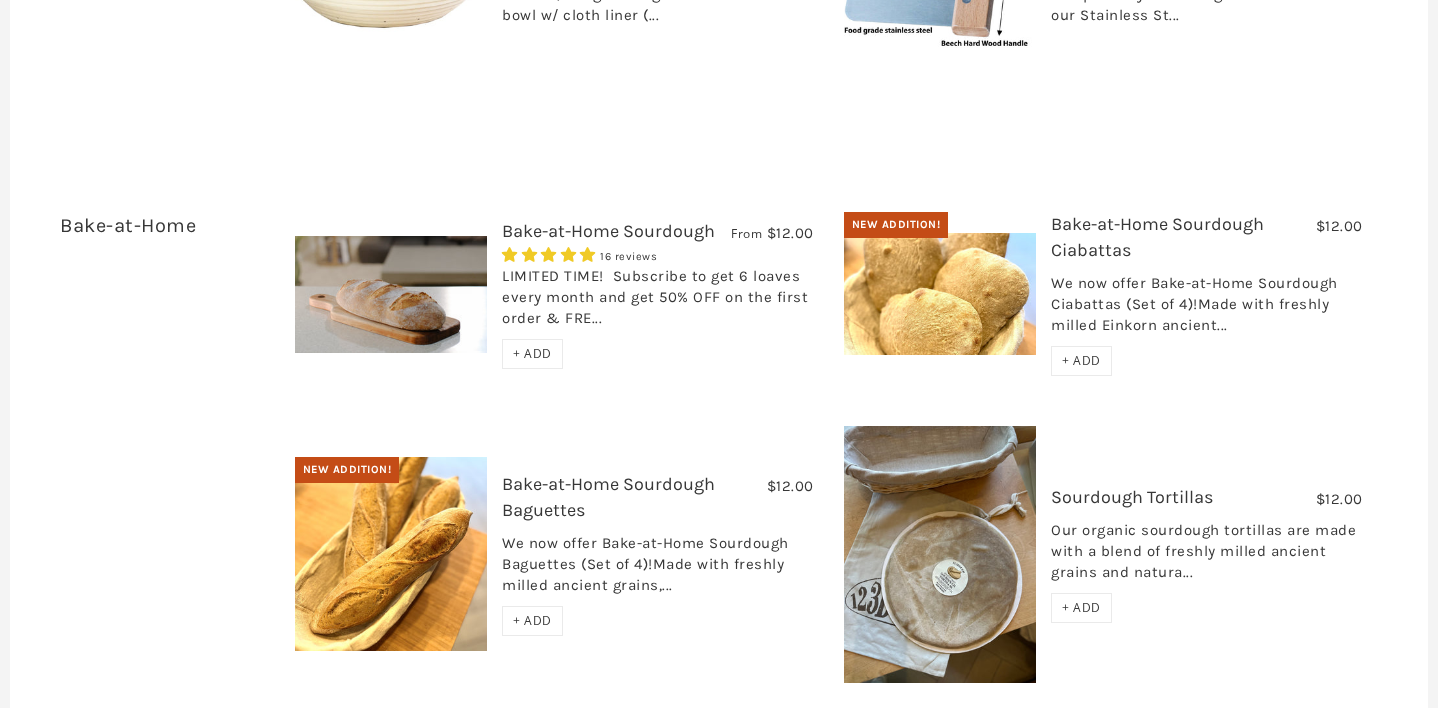 scroll, scrollTop: 3241, scrollLeft: 0, axis: vertical 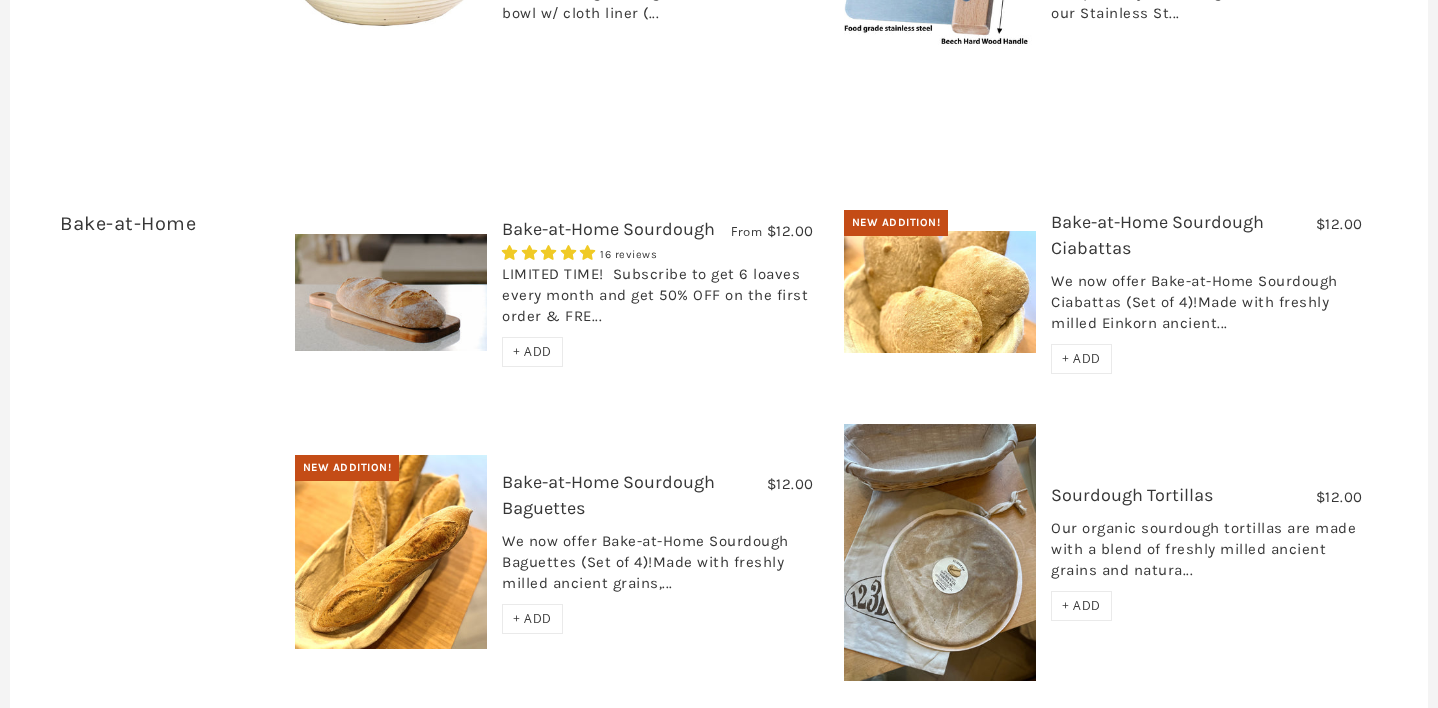 click on "Bake-at-Home Sourdough" at bounding box center (608, 229) 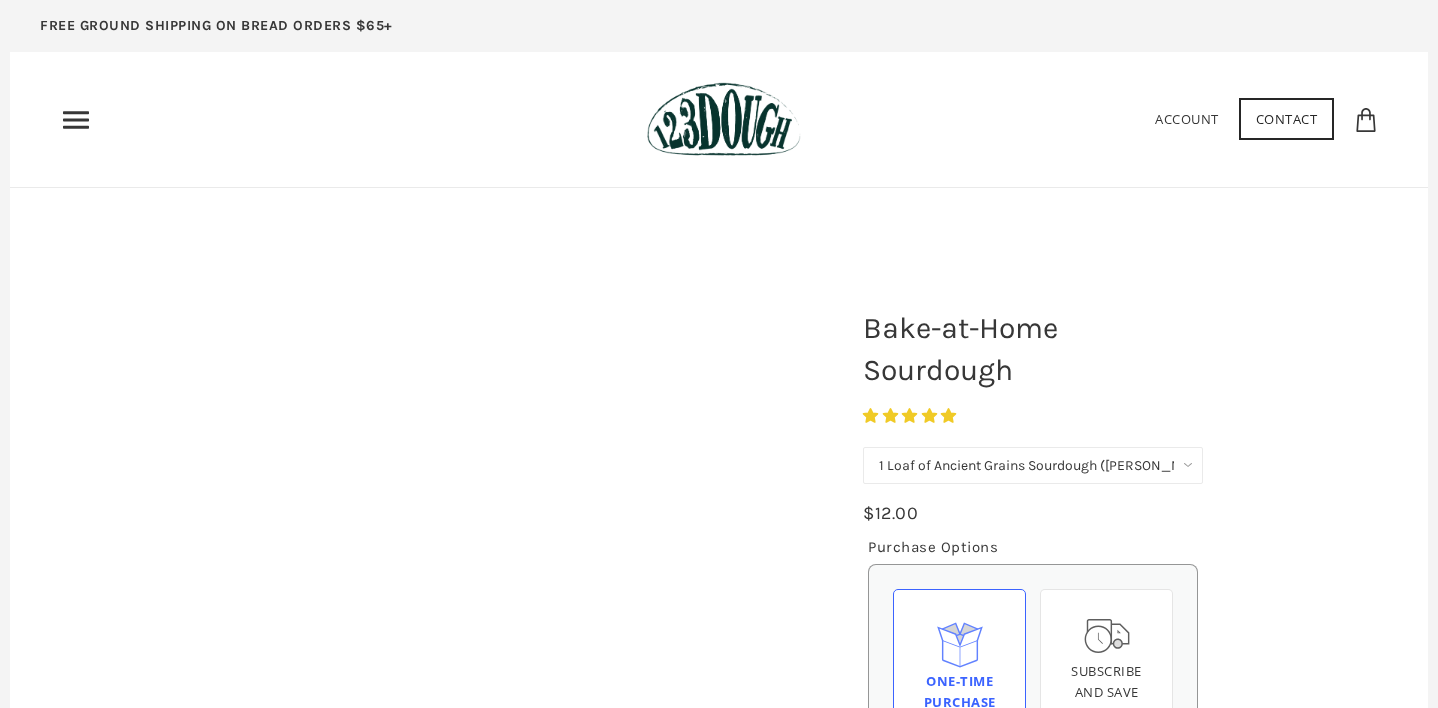 scroll, scrollTop: 0, scrollLeft: 0, axis: both 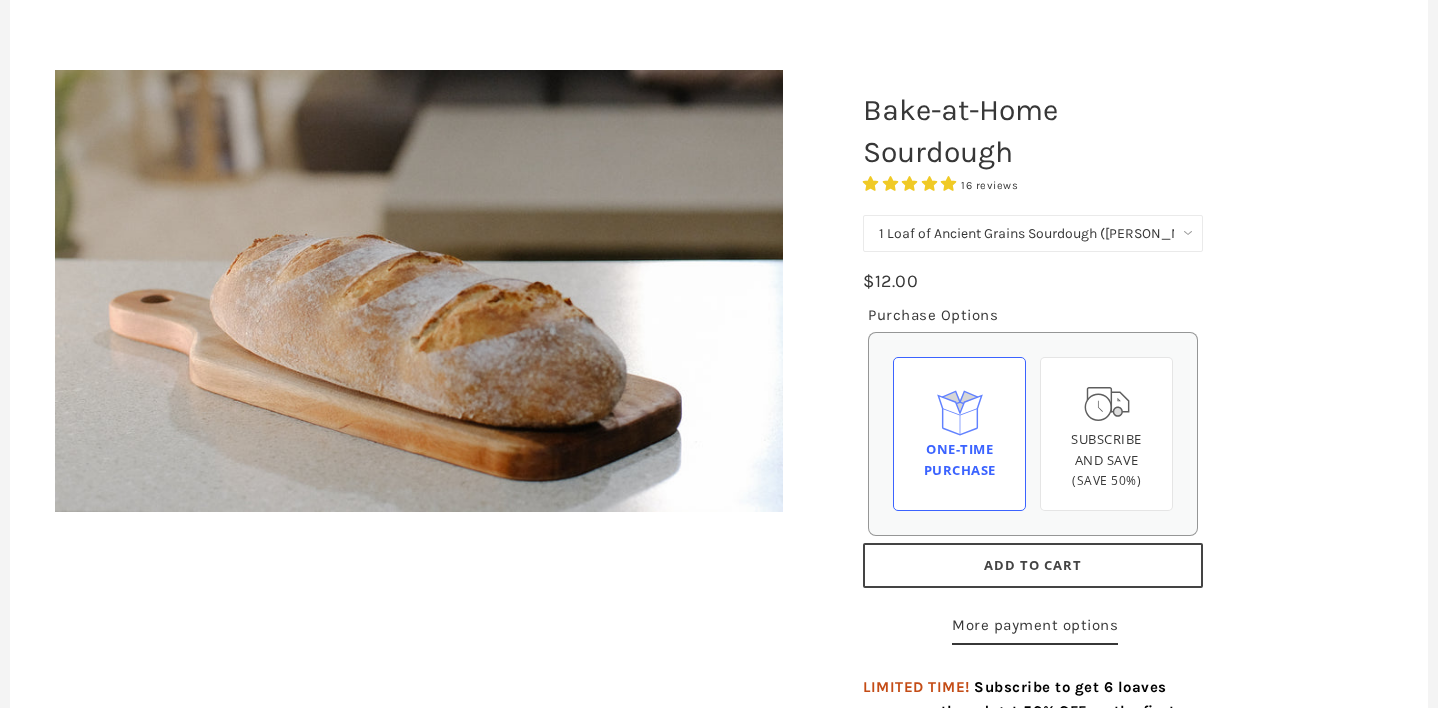 click on "Add to Cart" at bounding box center (1033, 565) 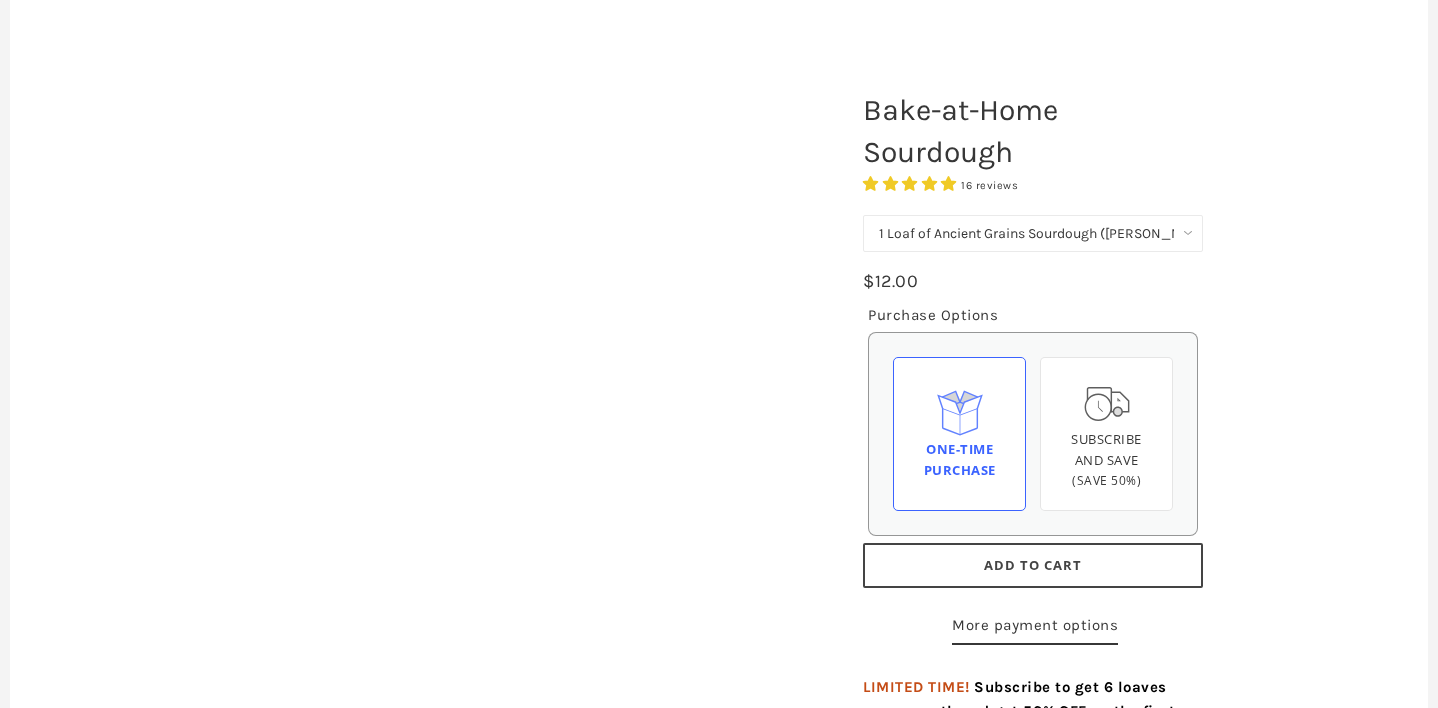 scroll, scrollTop: 0, scrollLeft: 0, axis: both 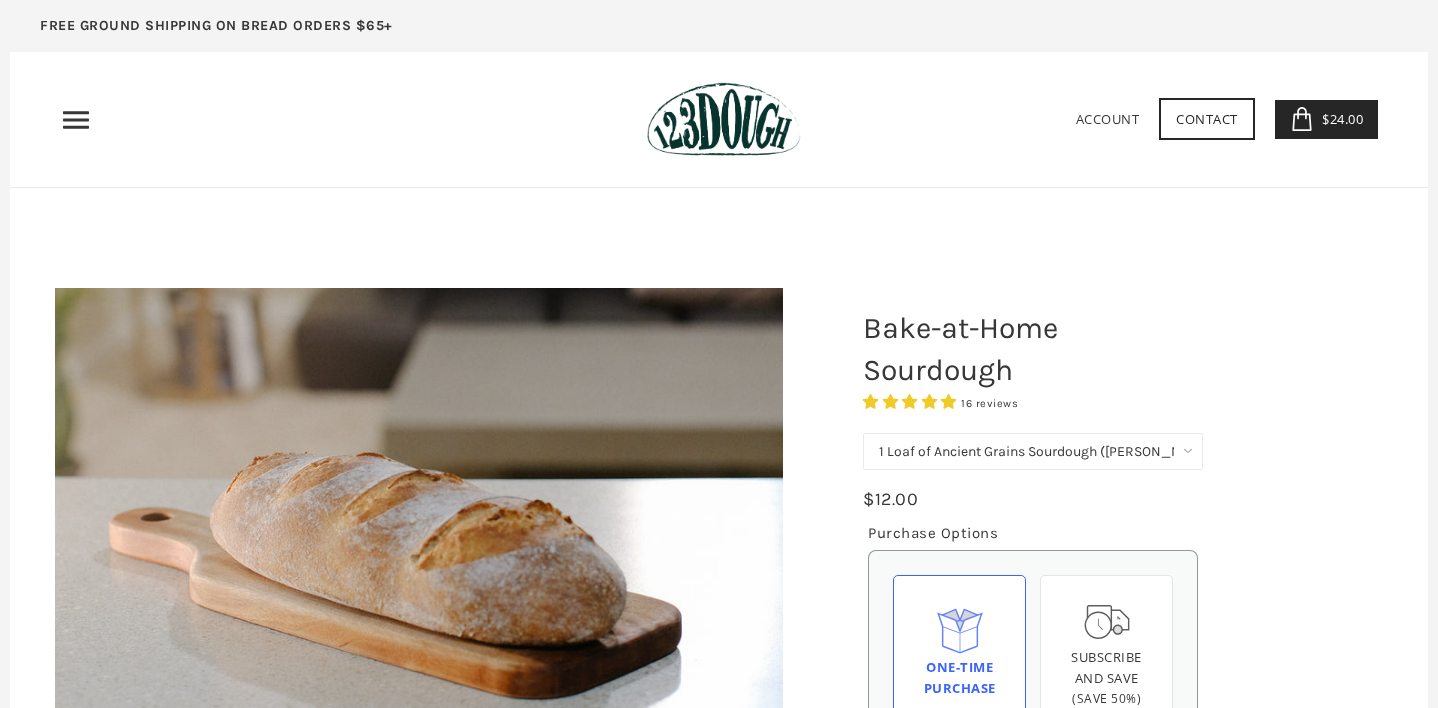 click 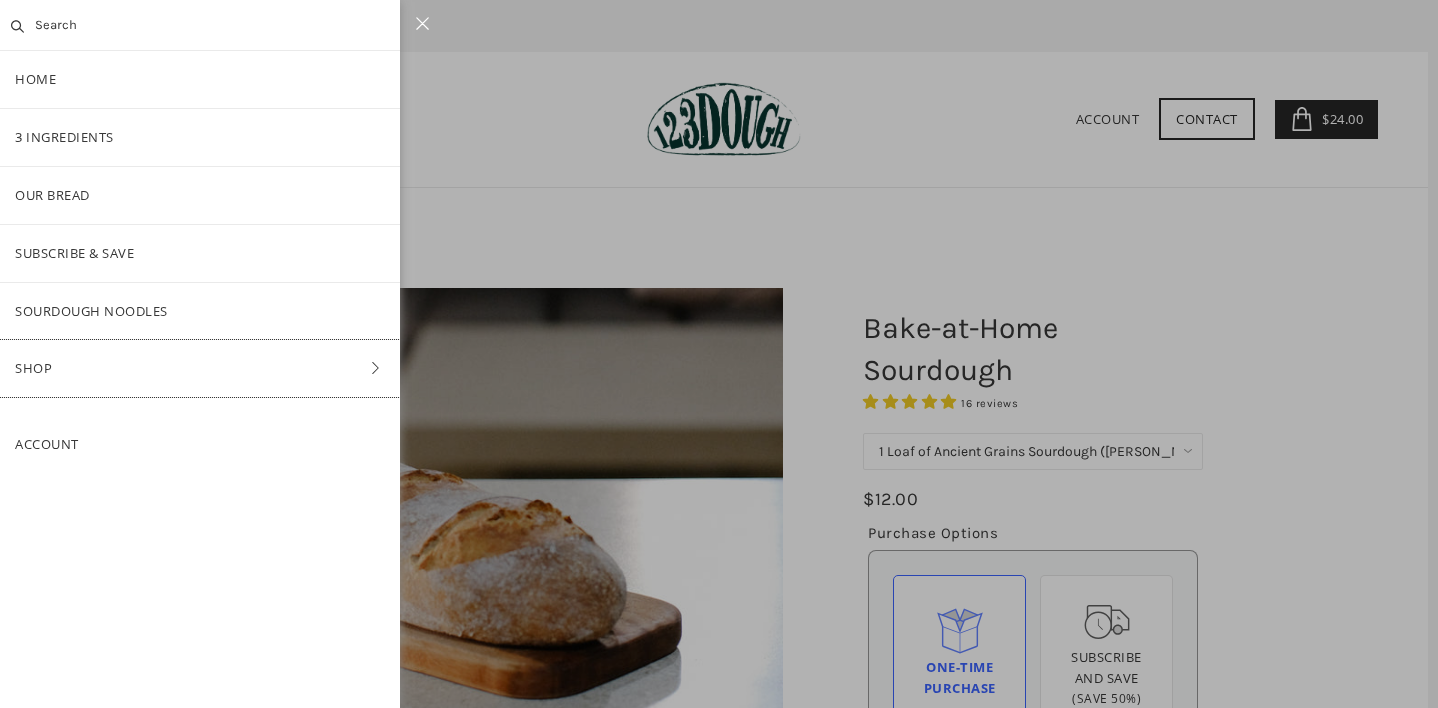 click on "Shop" at bounding box center (200, 368) 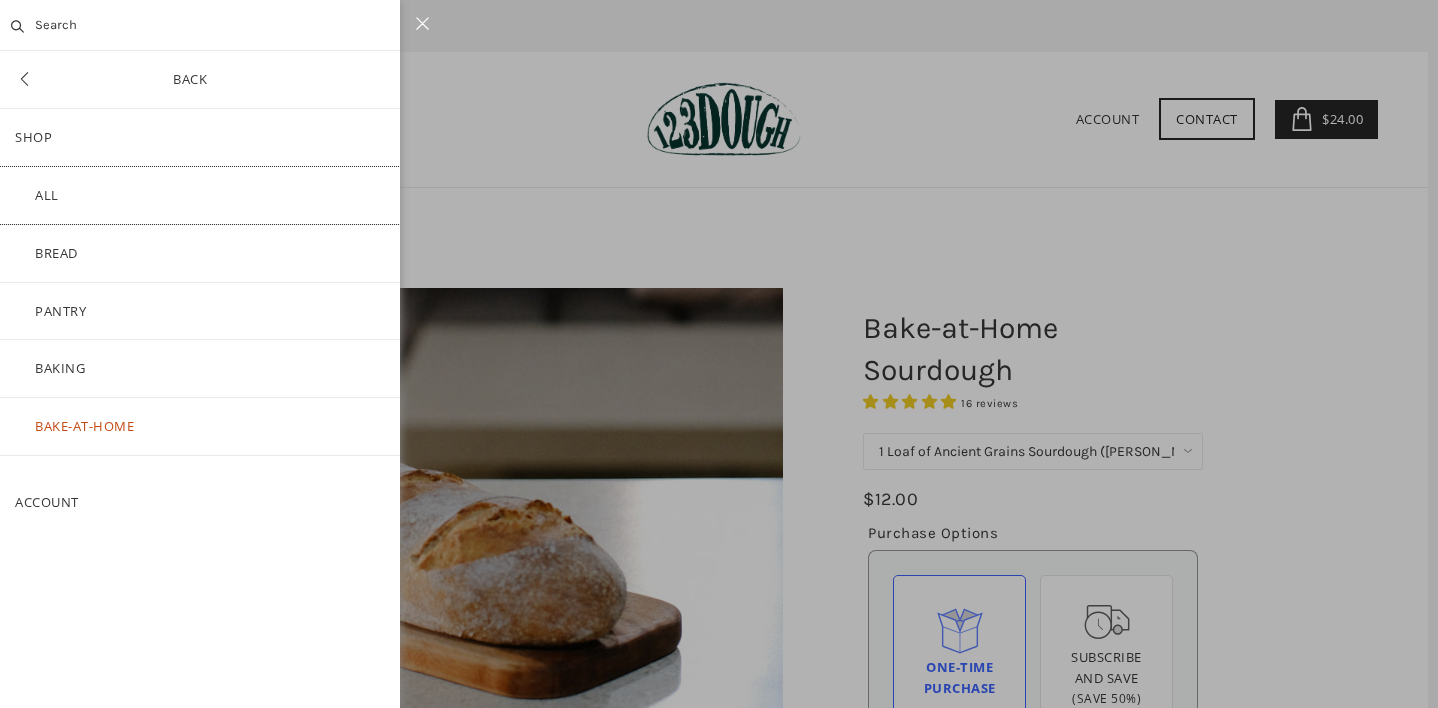 click on "ALL" at bounding box center [200, 195] 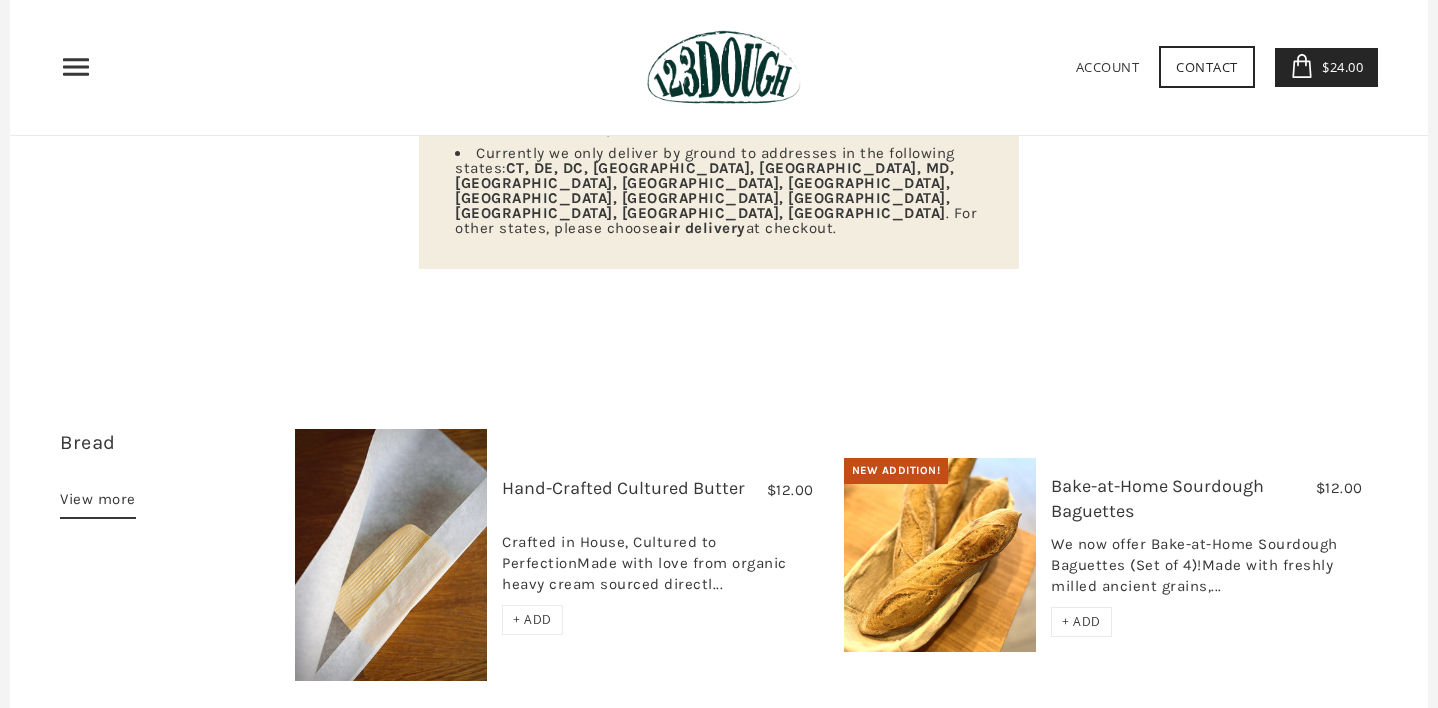 scroll, scrollTop: 253, scrollLeft: 0, axis: vertical 